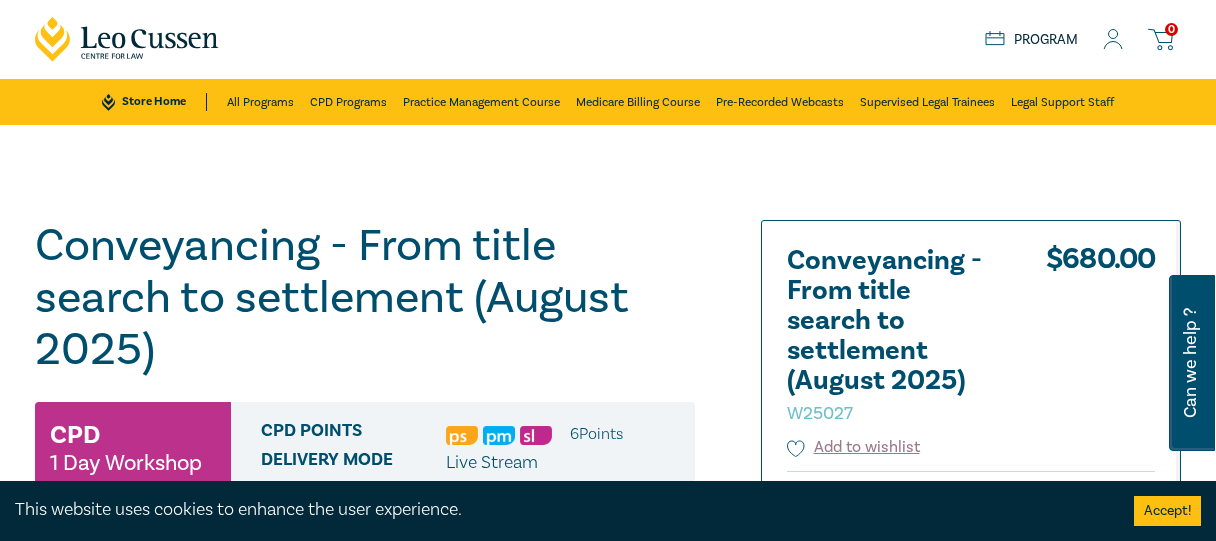 scroll, scrollTop: 0, scrollLeft: 0, axis: both 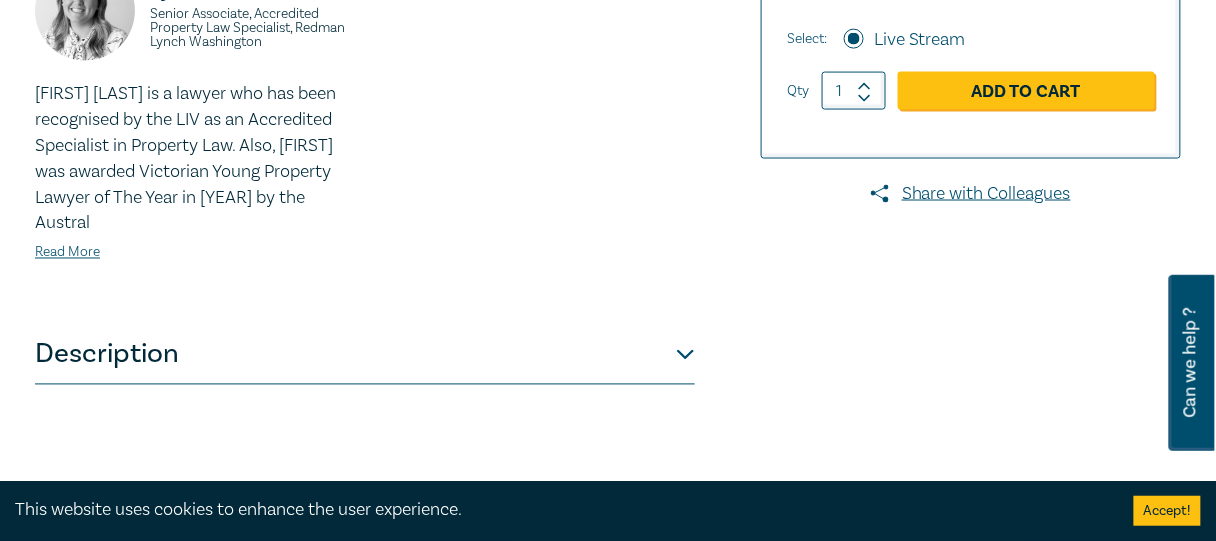 click on "Description" at bounding box center [365, 355] 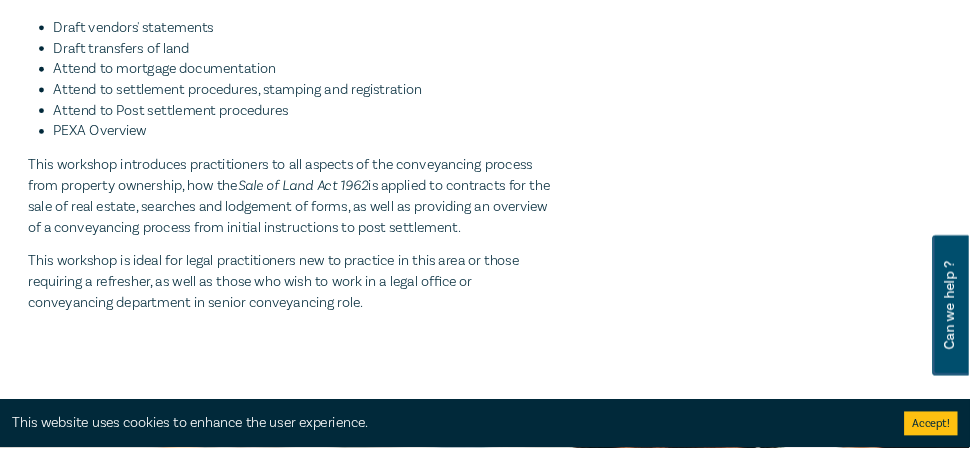 scroll, scrollTop: 1000, scrollLeft: 0, axis: vertical 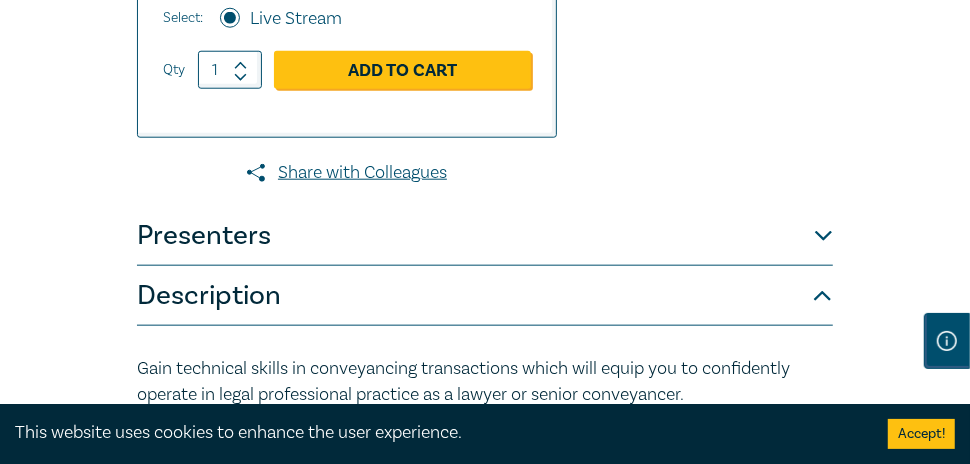 click on "Presenters" at bounding box center [485, 236] 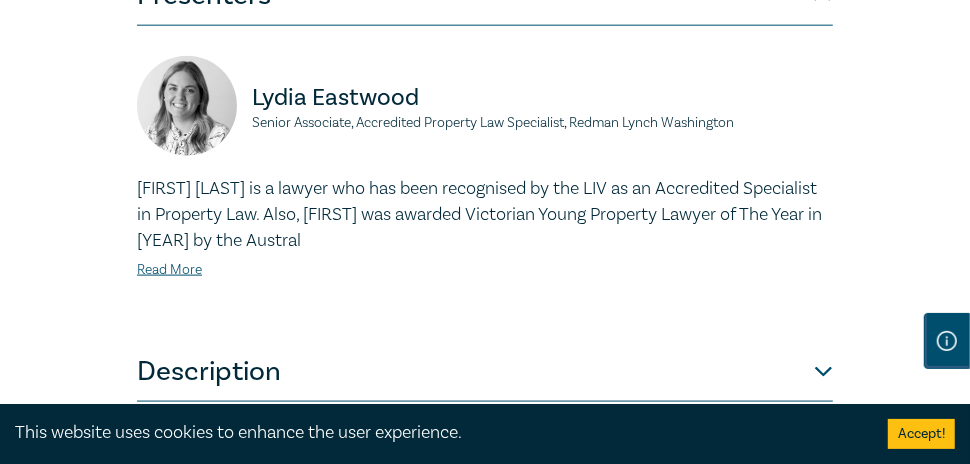 scroll, scrollTop: 1400, scrollLeft: 0, axis: vertical 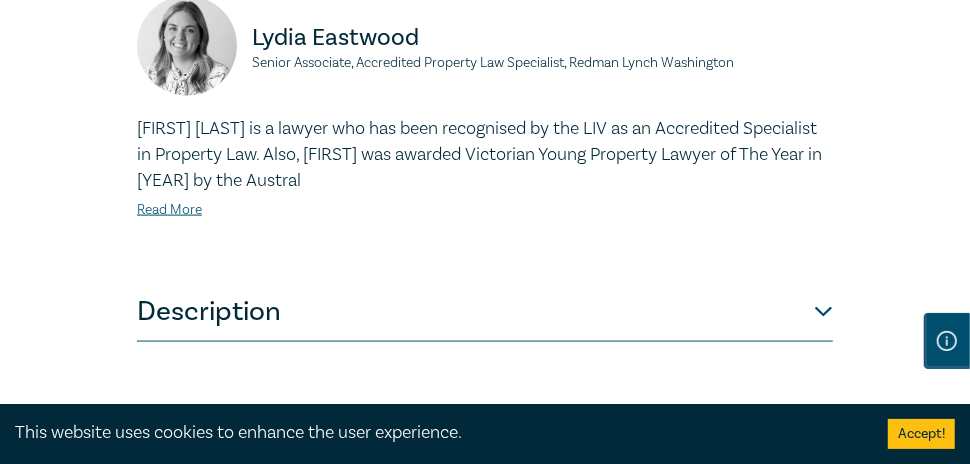 click on "Description" at bounding box center (485, 312) 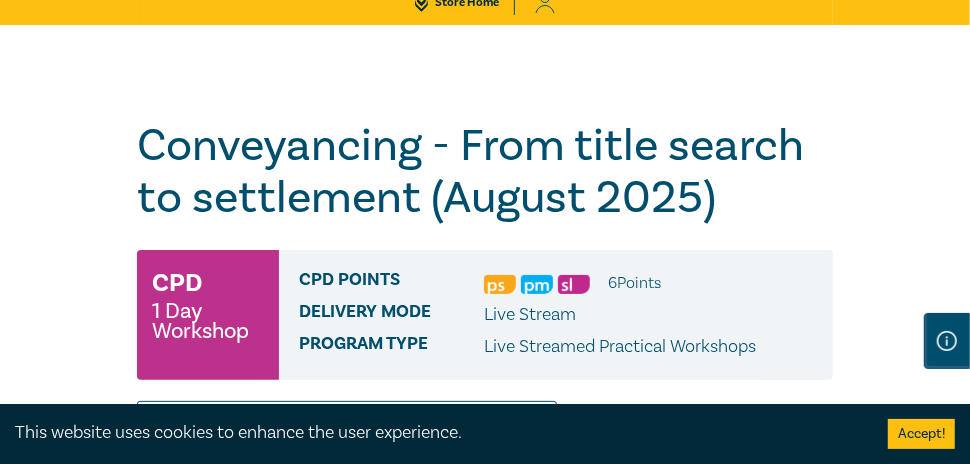 scroll, scrollTop: 0, scrollLeft: 0, axis: both 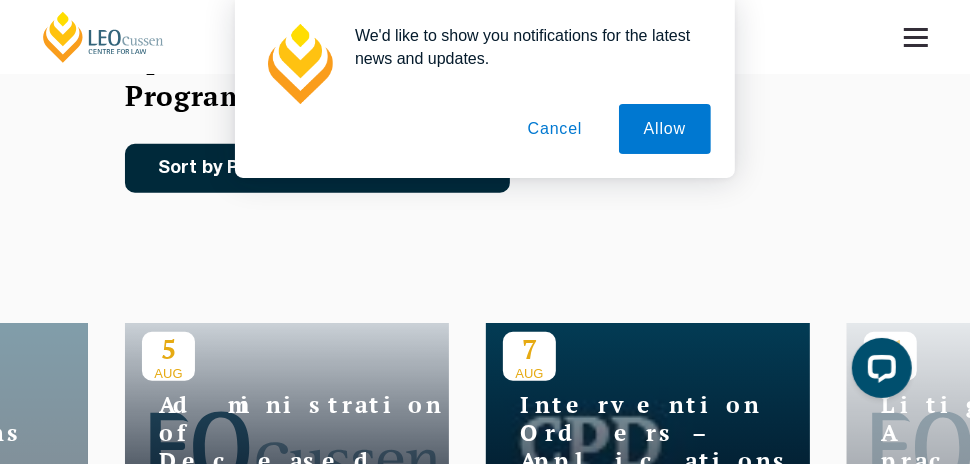 click on "We'd like to show you notifications for the latest news and updates. Allow Cancel" at bounding box center [485, 89] 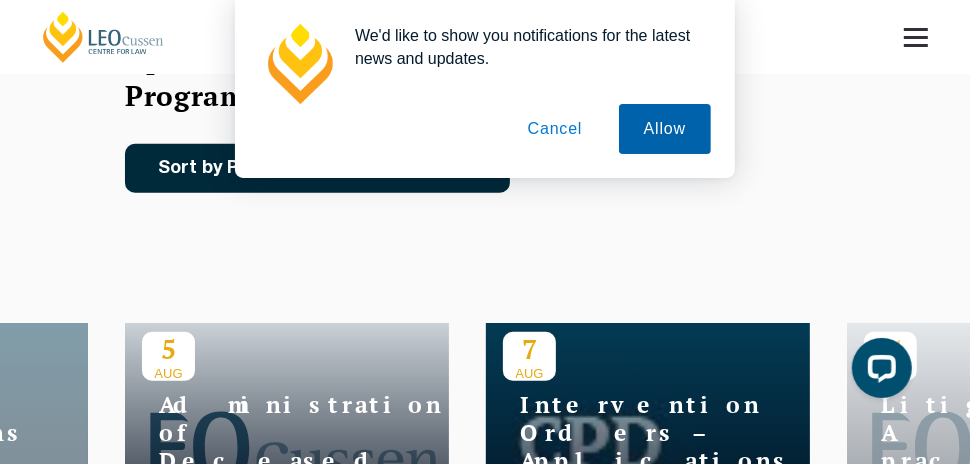 click on "Allow" at bounding box center (665, 129) 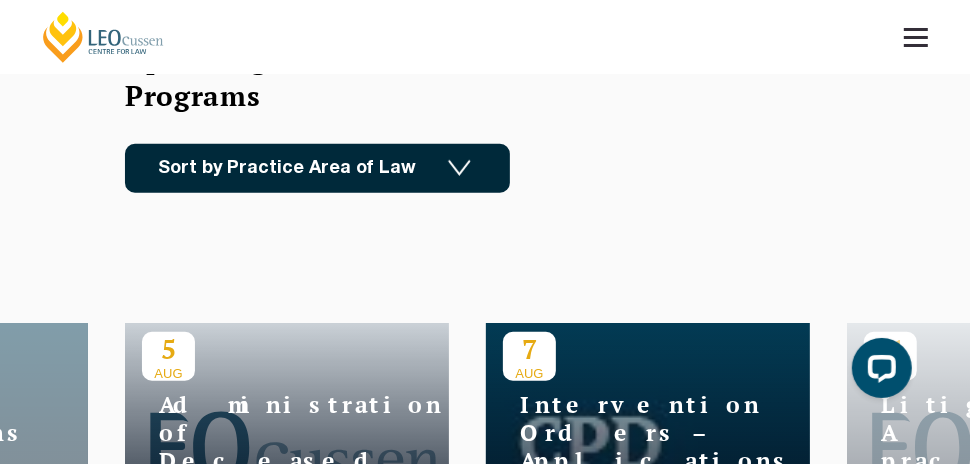 click on "Sort by Practice Area of Law" at bounding box center (317, 168) 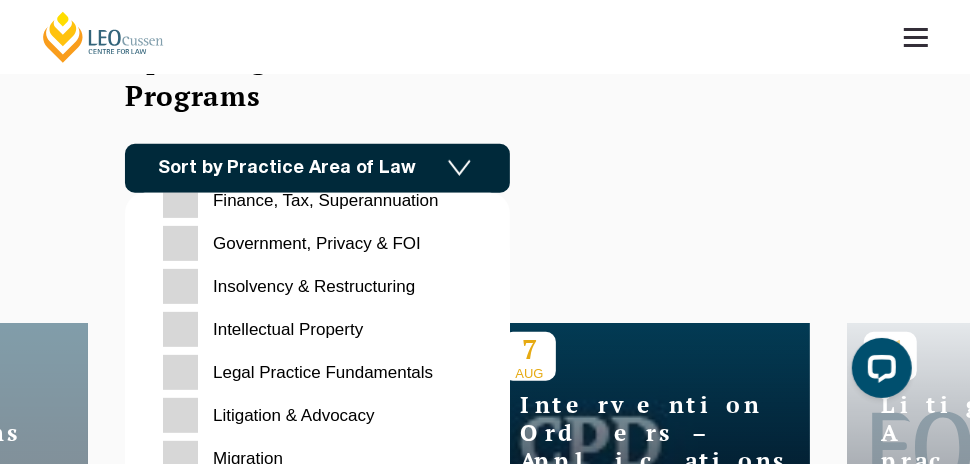 scroll, scrollTop: 630, scrollLeft: 0, axis: vertical 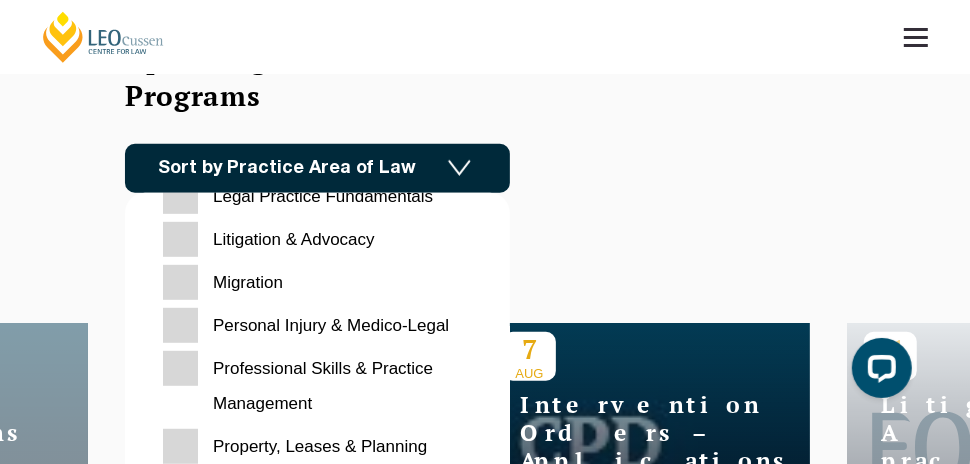 click on "Property, Leases & Planning" at bounding box center [317, 446] 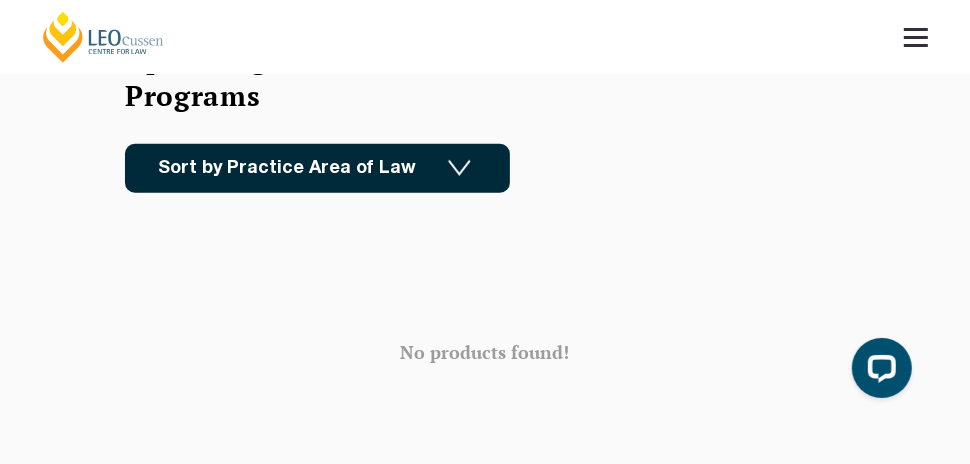 click on "Sort by Practice Area of Law" at bounding box center [317, 168] 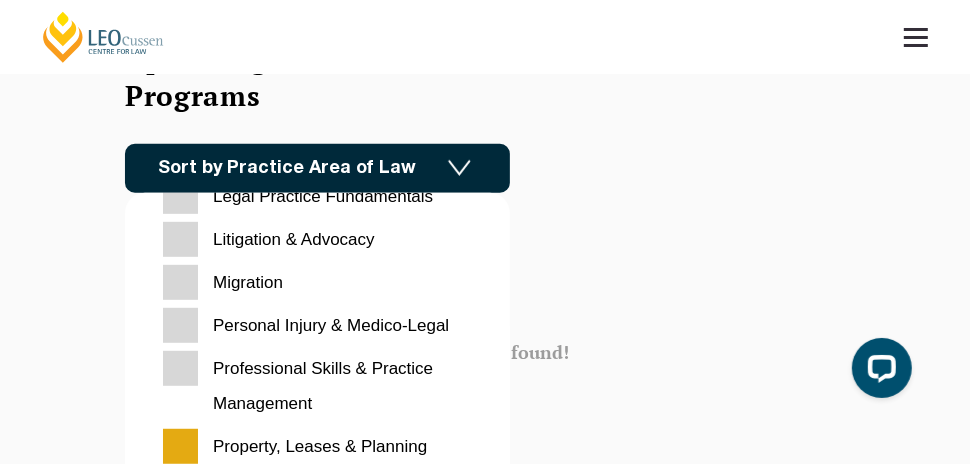 click on "Property, Leases & Planning" at bounding box center (317, 446) 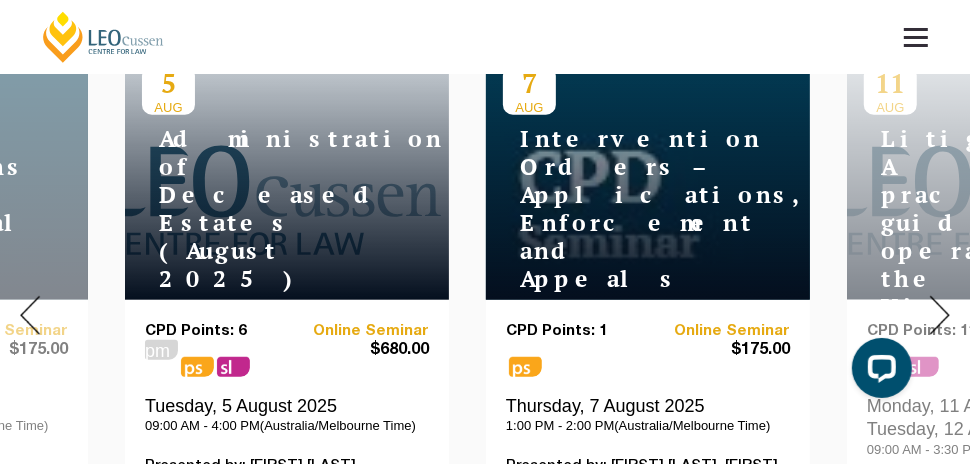 scroll, scrollTop: 900, scrollLeft: 0, axis: vertical 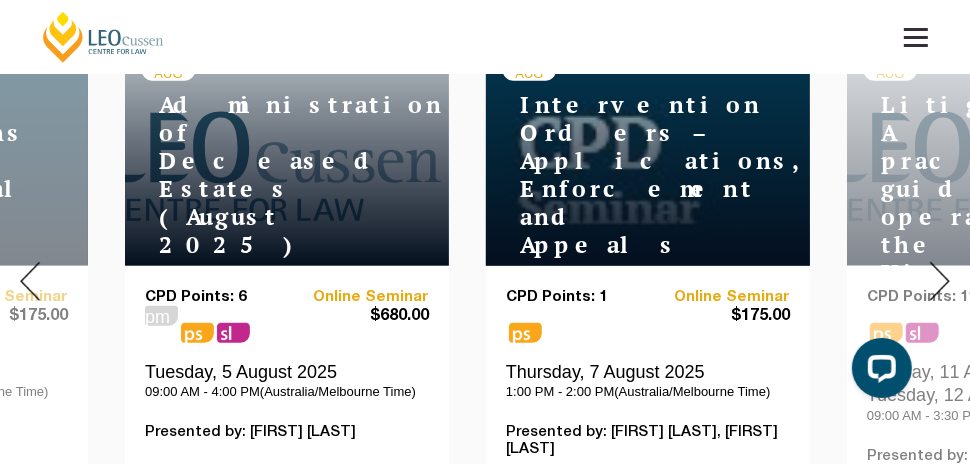 click at bounding box center [940, 281] 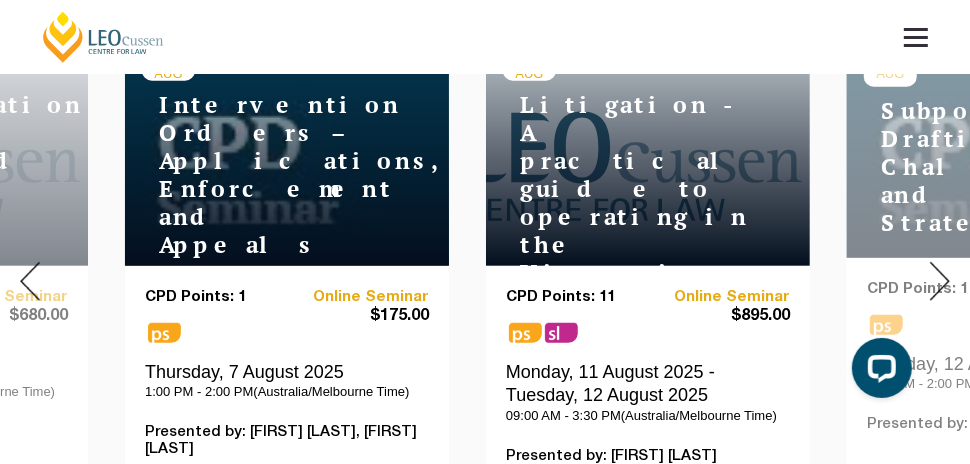 click at bounding box center [940, 281] 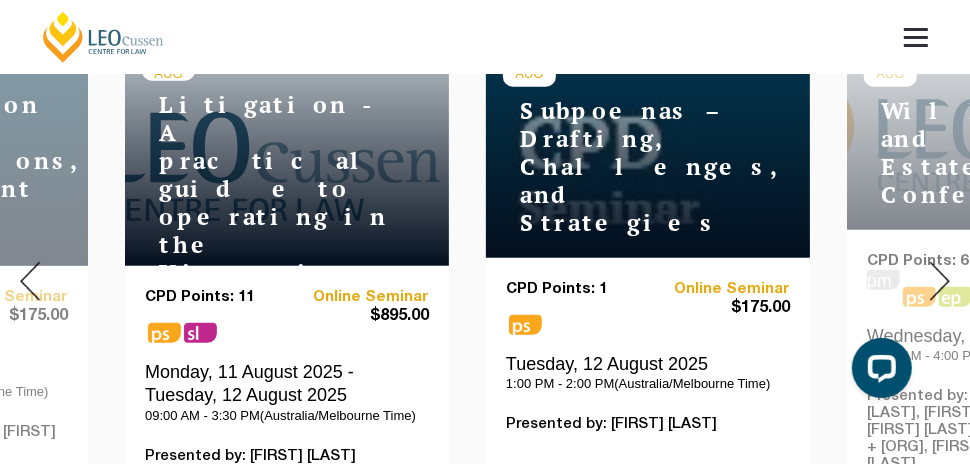 click at bounding box center (940, 281) 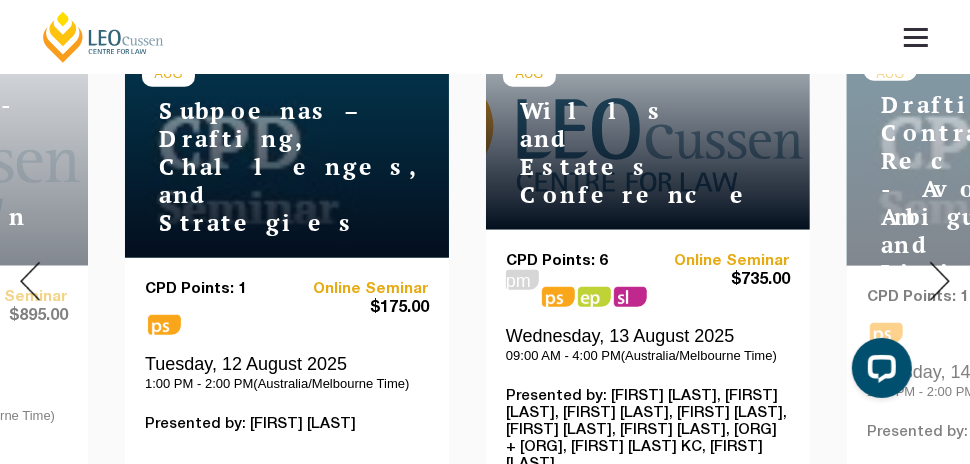 click at bounding box center (940, 281) 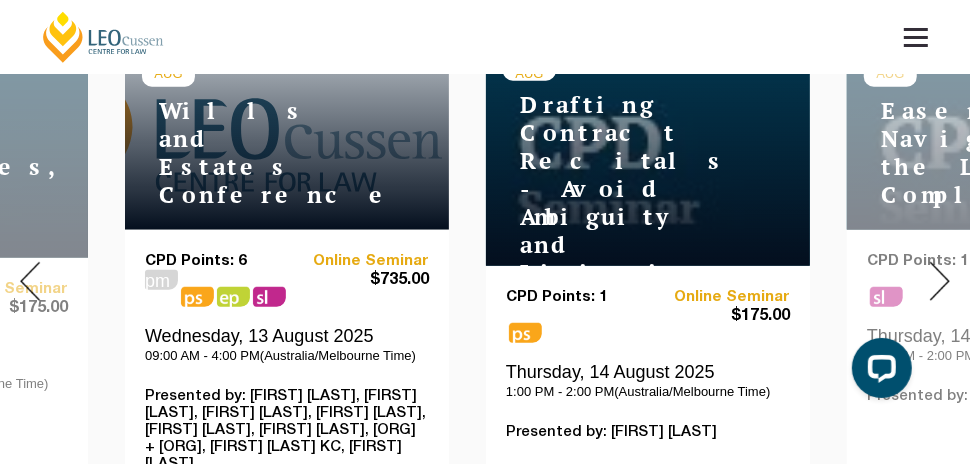 click at bounding box center (940, 281) 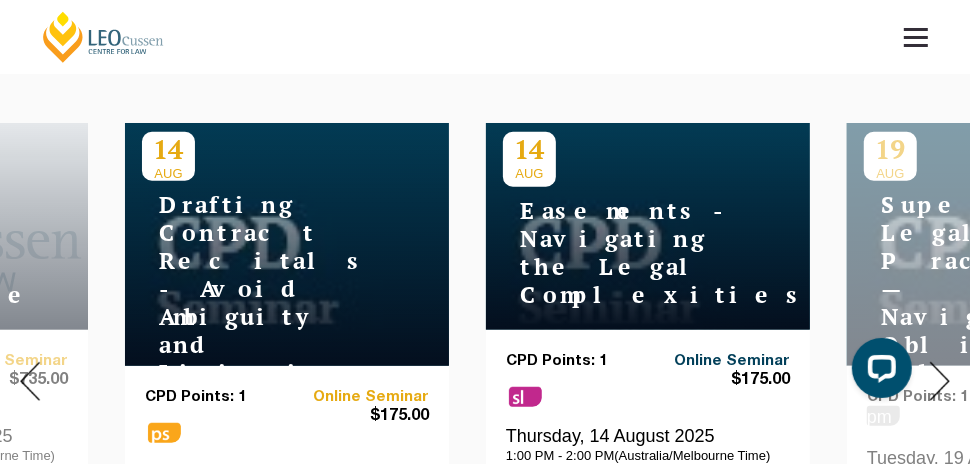 scroll, scrollTop: 900, scrollLeft: 0, axis: vertical 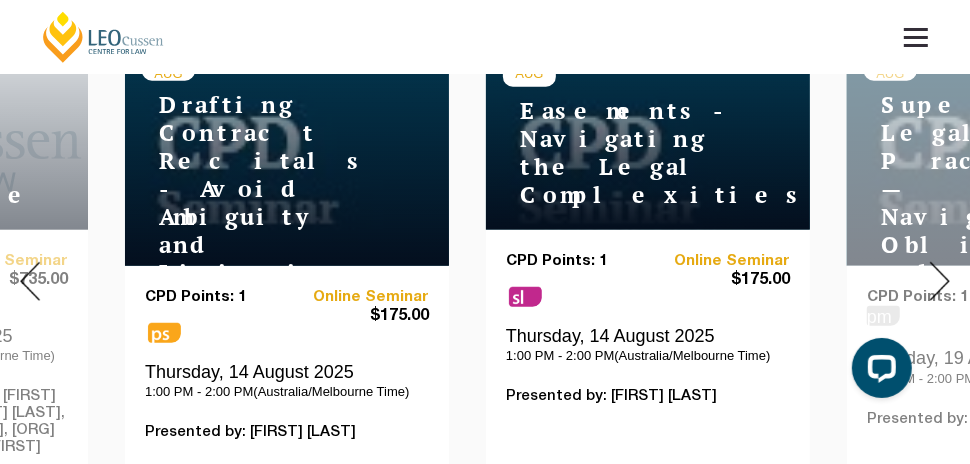 click at bounding box center [940, 281] 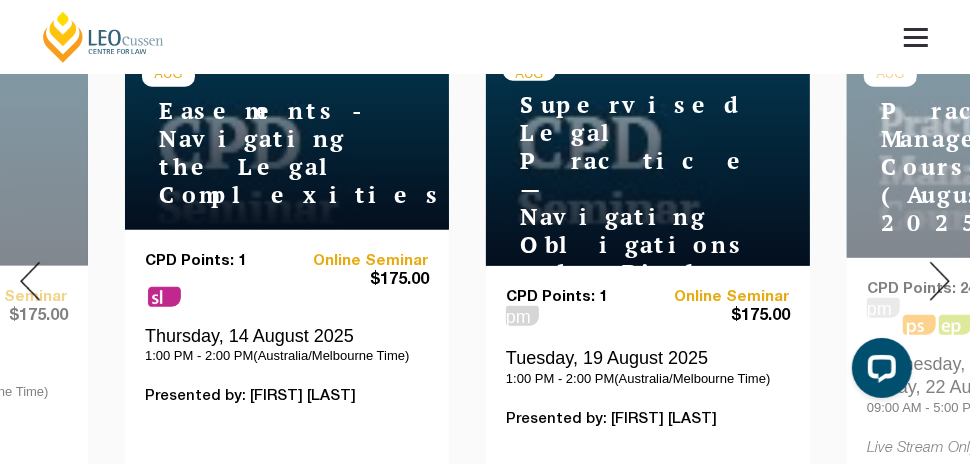 click at bounding box center (940, 281) 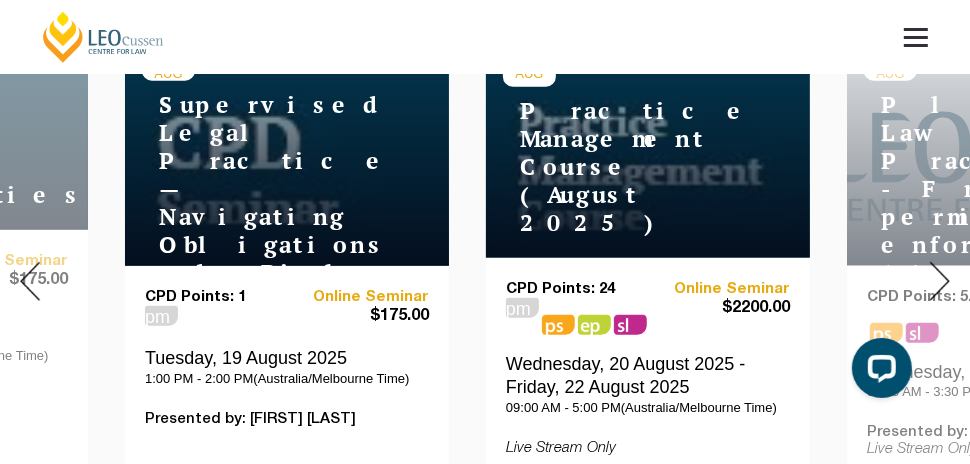 click at bounding box center (940, 281) 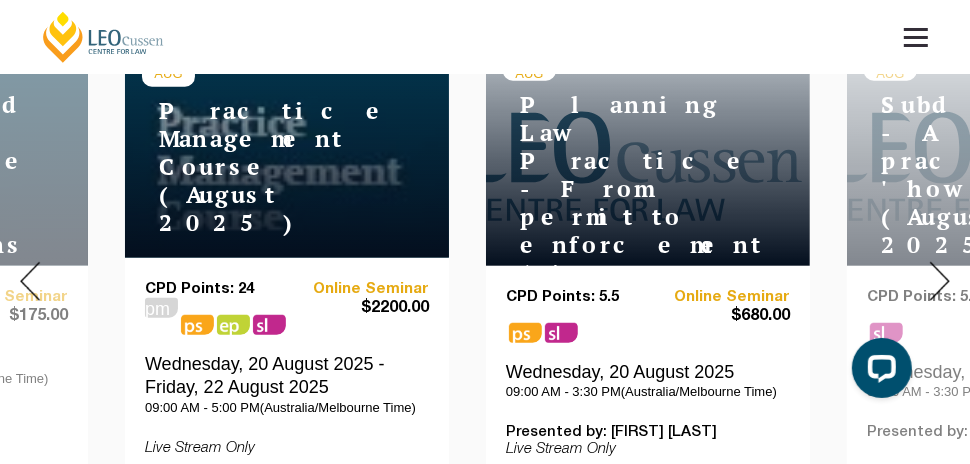 click at bounding box center (940, 281) 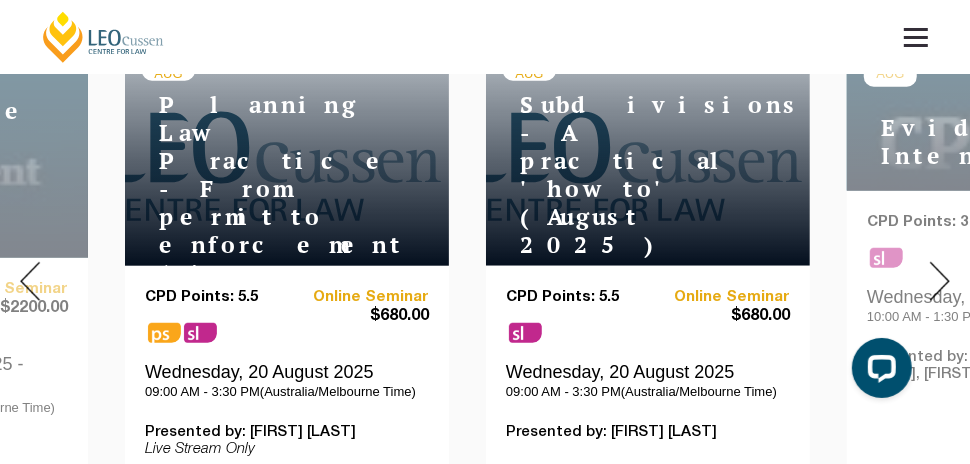 click at bounding box center [940, 281] 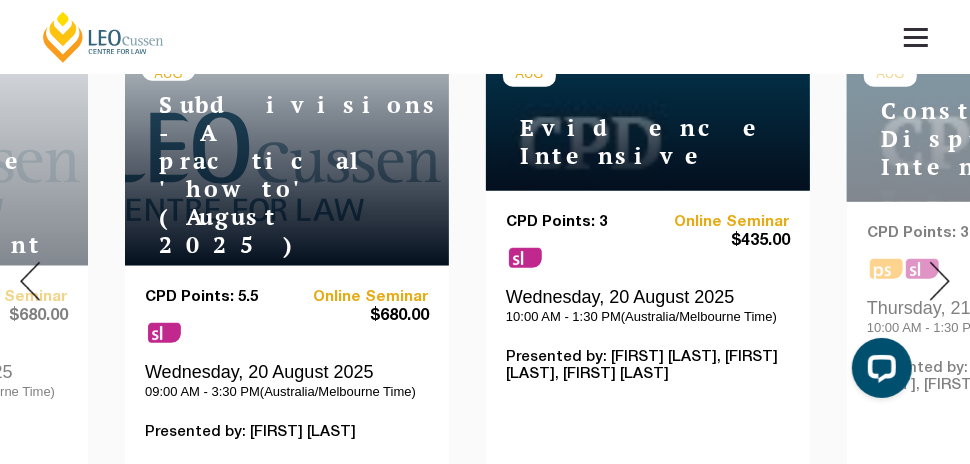 click at bounding box center (940, 281) 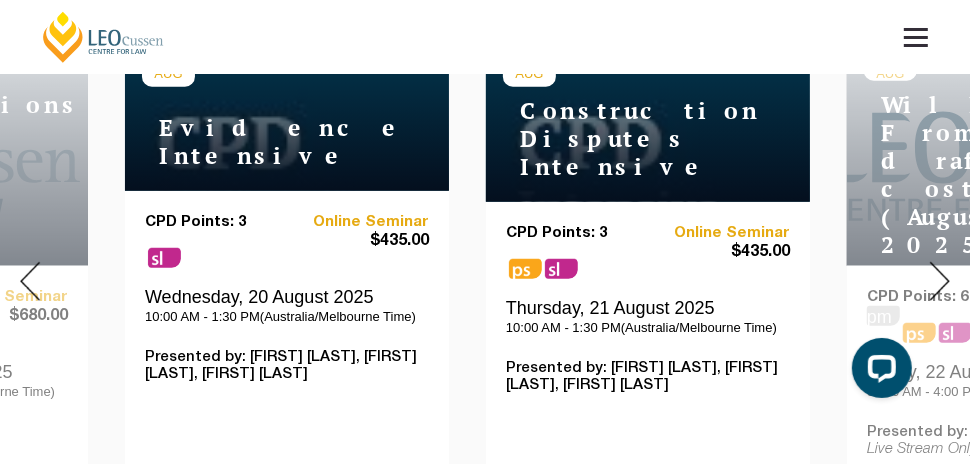 click at bounding box center (940, 281) 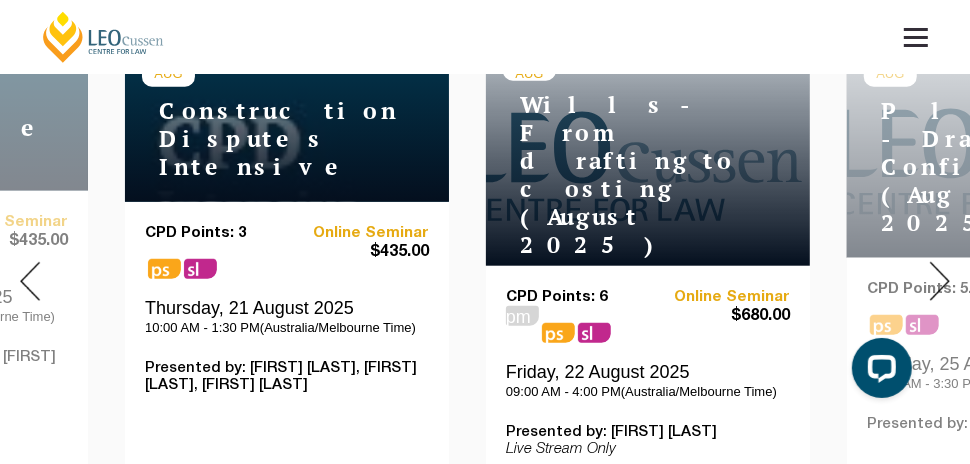 click at bounding box center [940, 281] 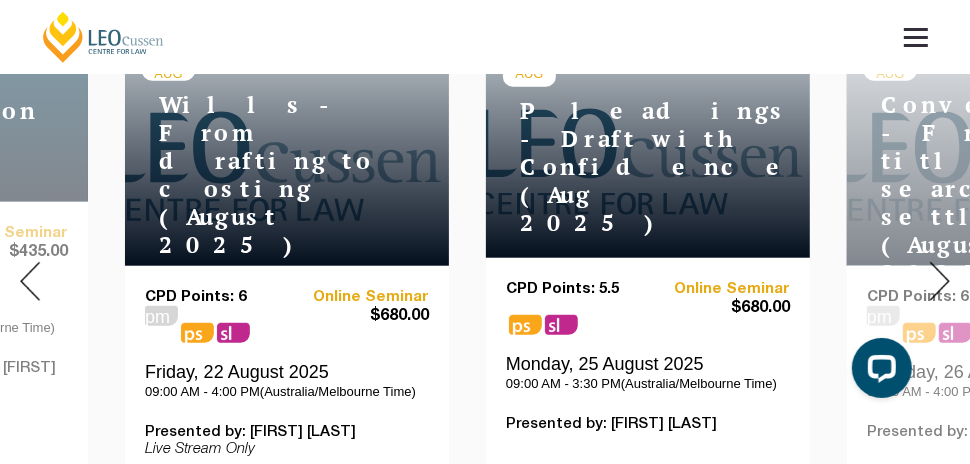 click at bounding box center [940, 281] 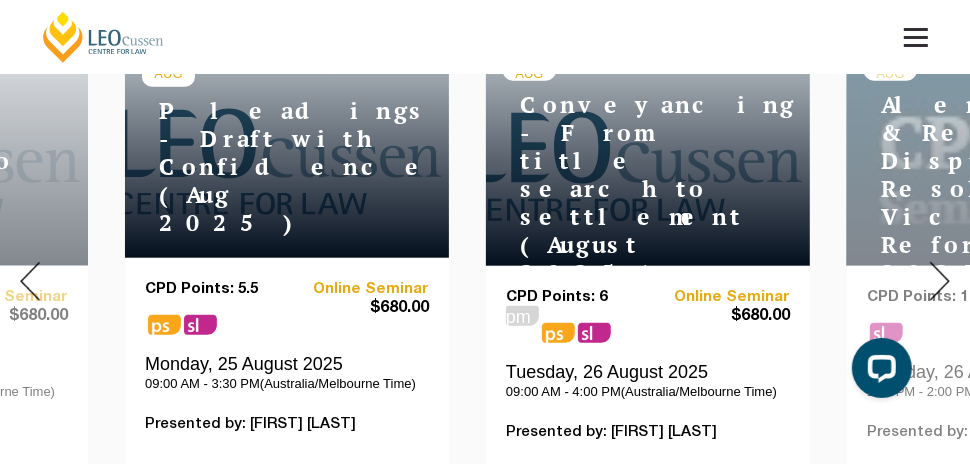 click at bounding box center (940, 281) 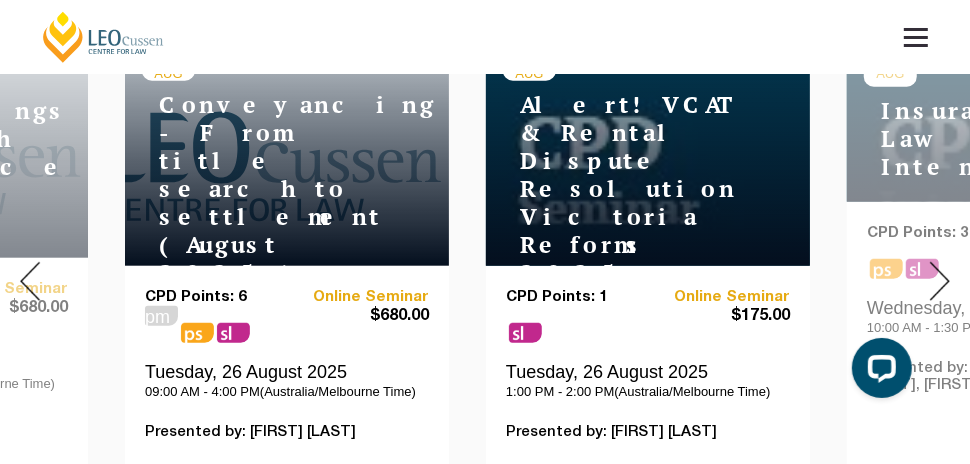 click at bounding box center (940, 281) 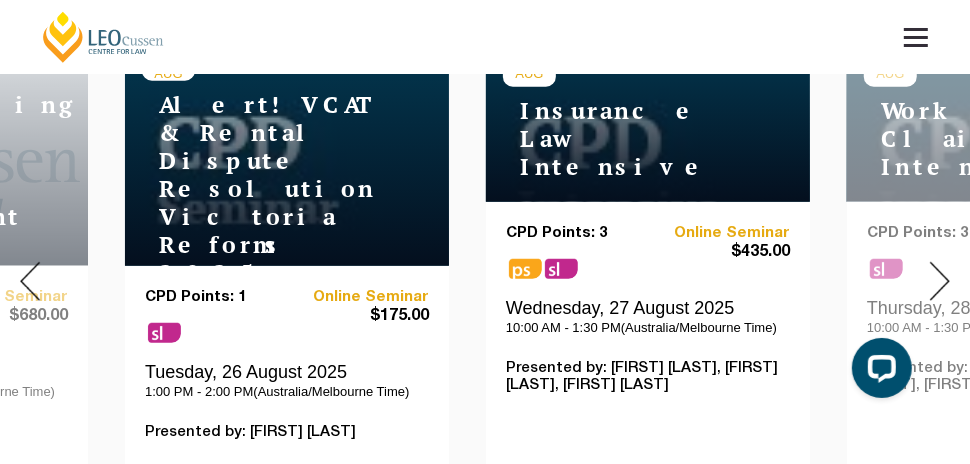 click at bounding box center [940, 281] 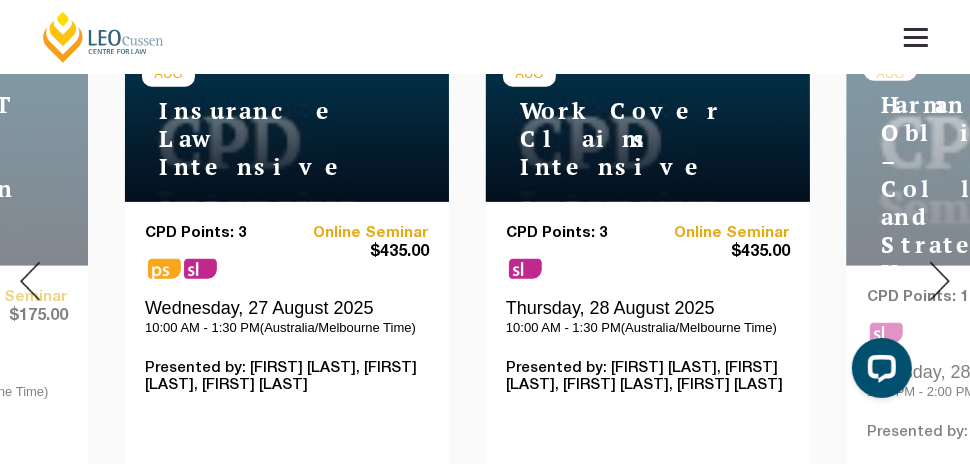 click at bounding box center (940, 281) 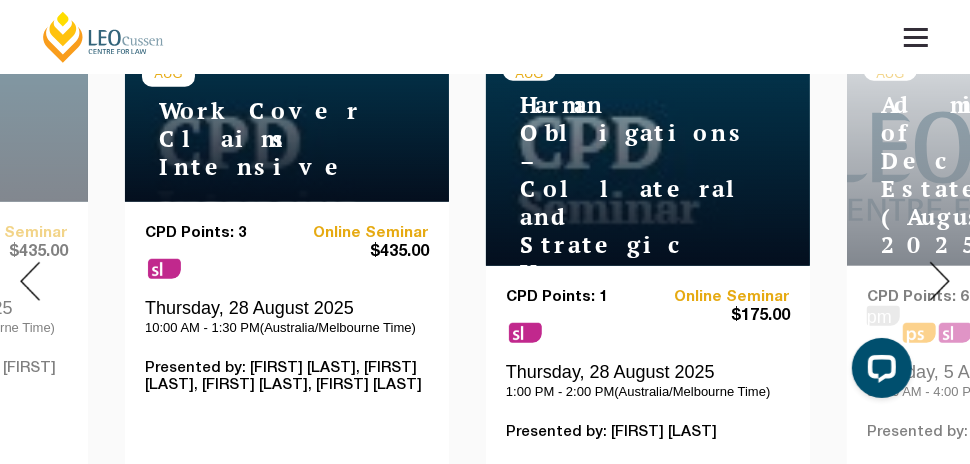 click at bounding box center (940, 281) 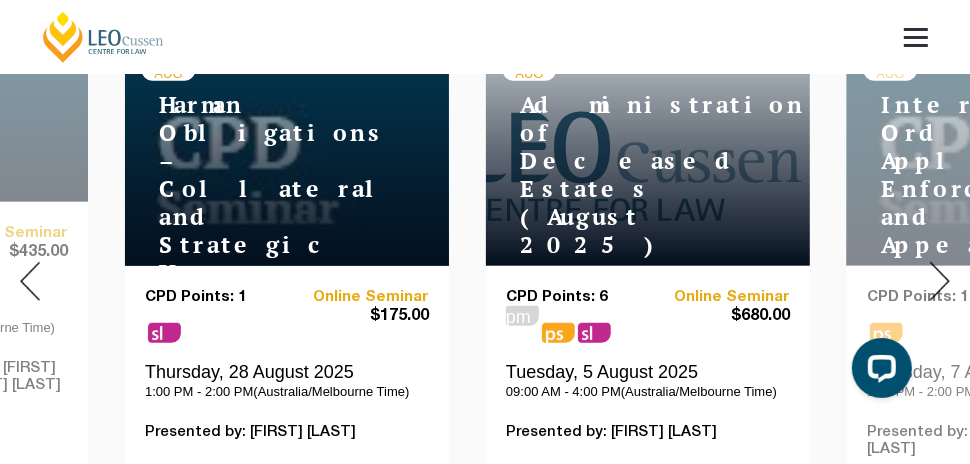 click at bounding box center [940, 281] 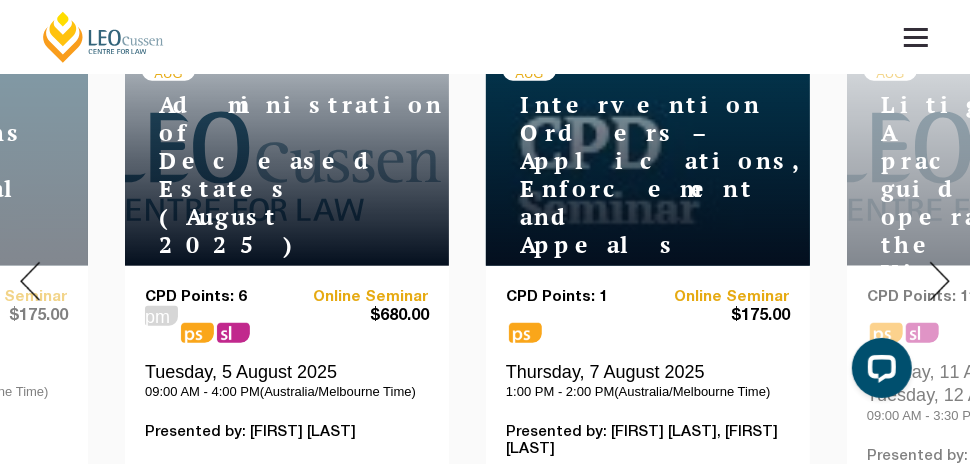 click at bounding box center [940, 281] 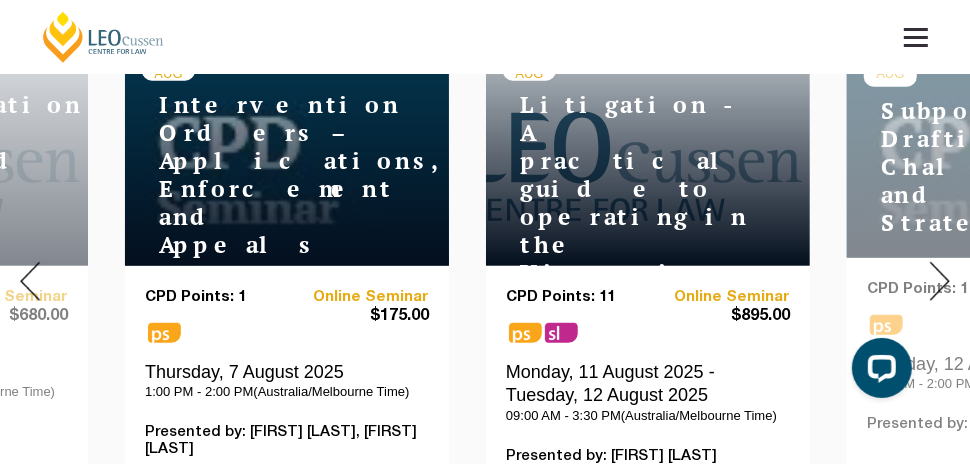 click at bounding box center (940, 281) 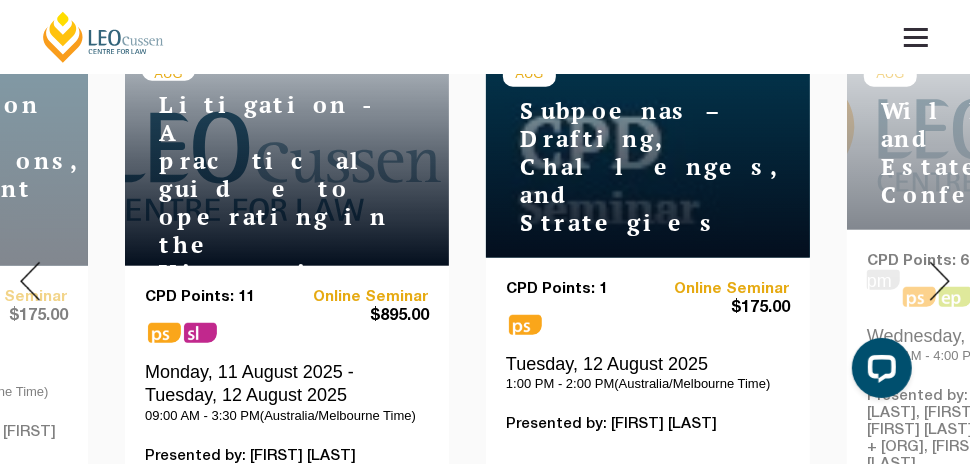 click at bounding box center [940, 281] 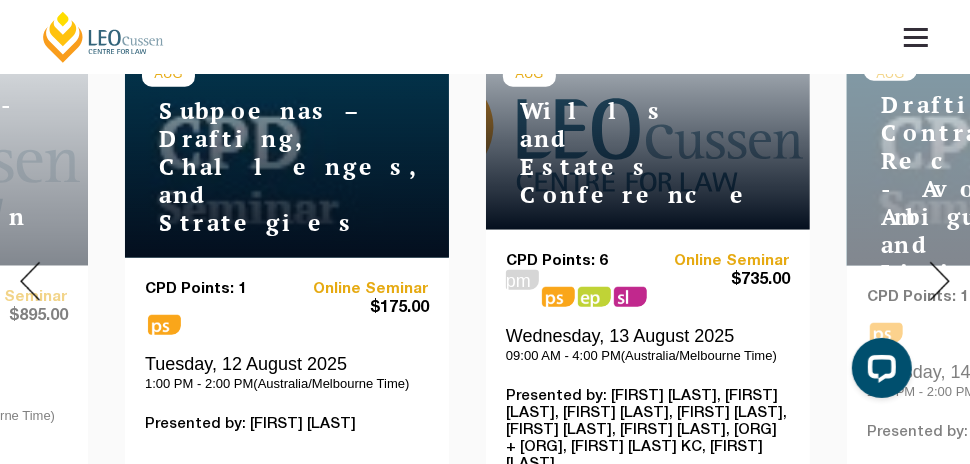 click at bounding box center (940, 281) 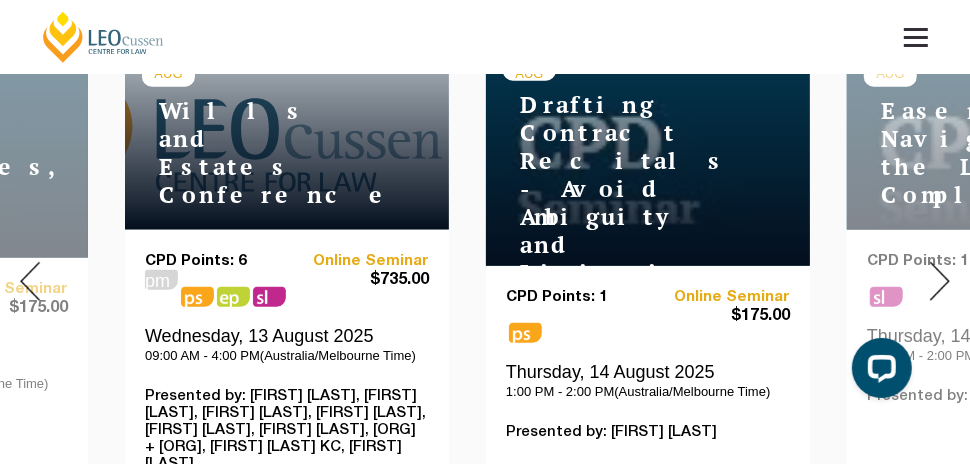 click at bounding box center (940, 281) 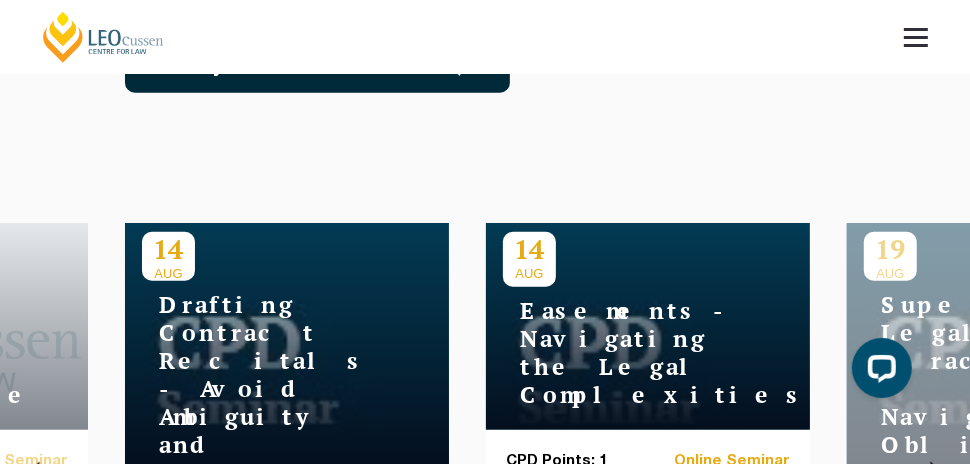 scroll, scrollTop: 600, scrollLeft: 0, axis: vertical 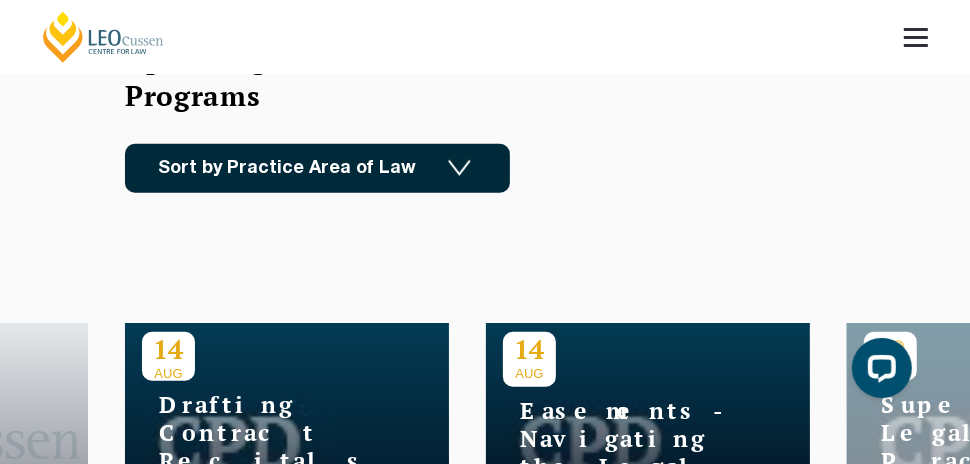 click on "Sort by Practice Area of Law" at bounding box center (317, 168) 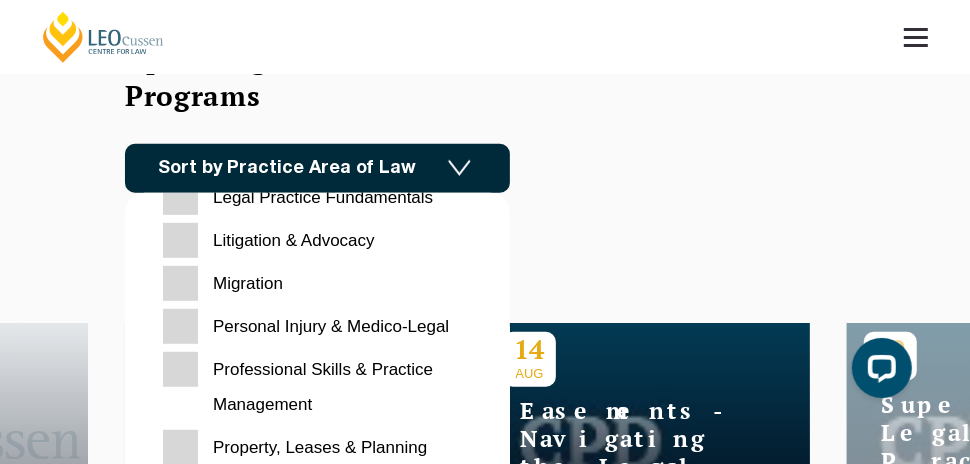 scroll, scrollTop: 630, scrollLeft: 0, axis: vertical 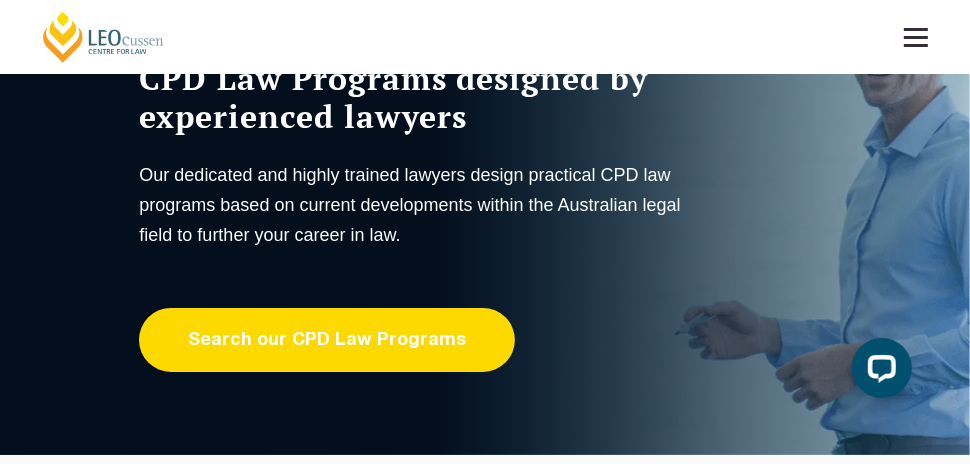 click on "Search our CPD Law Programs" at bounding box center [327, 340] 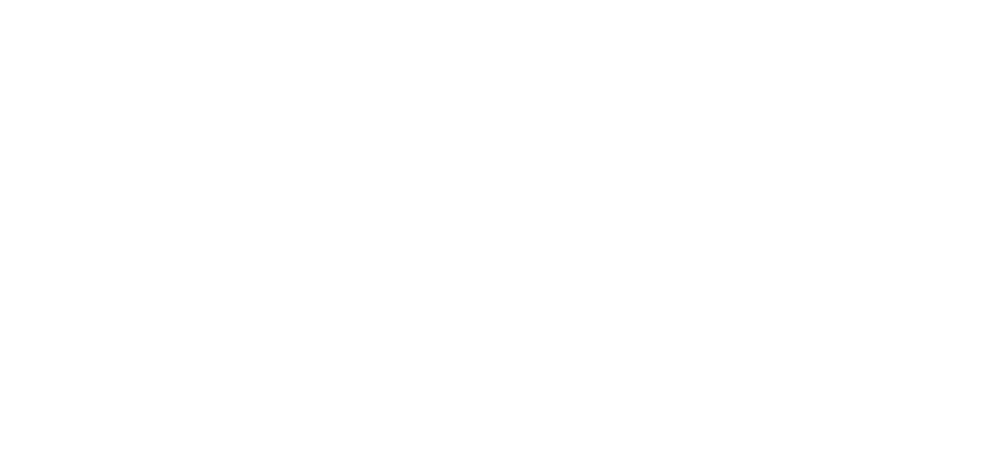 scroll, scrollTop: 0, scrollLeft: 0, axis: both 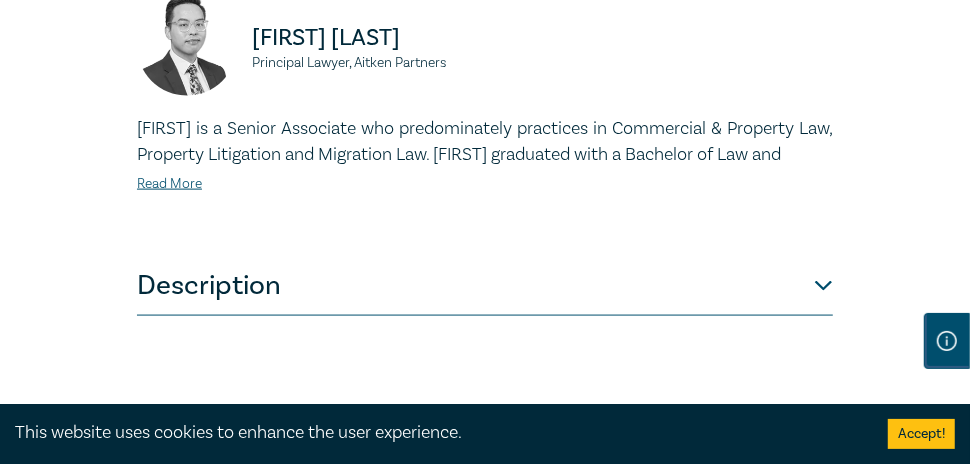 click on "Description" at bounding box center [485, 286] 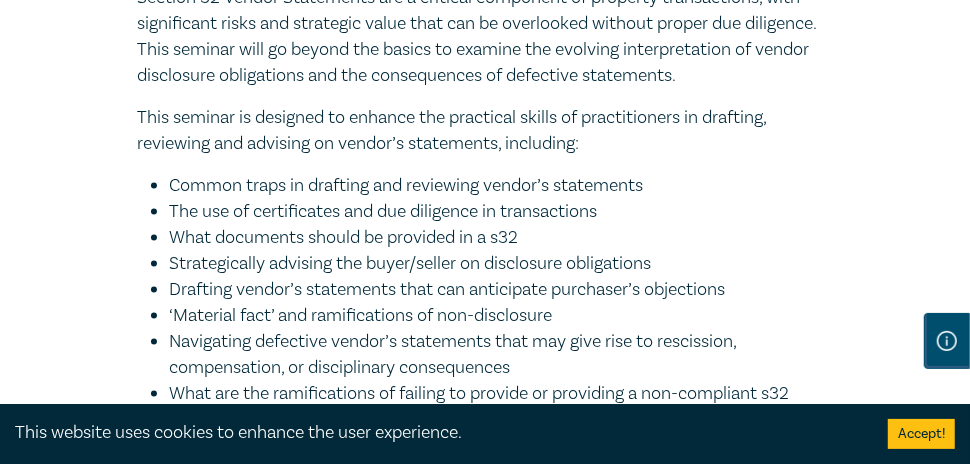 scroll, scrollTop: 1396, scrollLeft: 0, axis: vertical 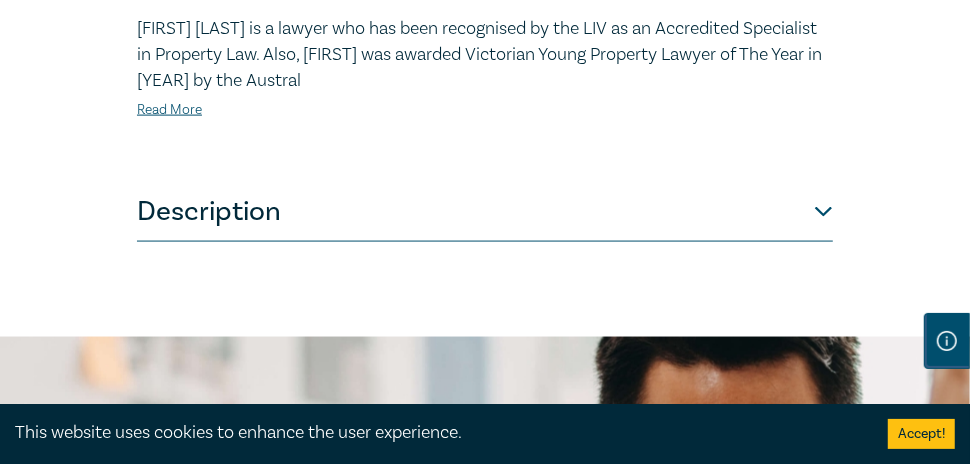 click on "Description" at bounding box center [485, 212] 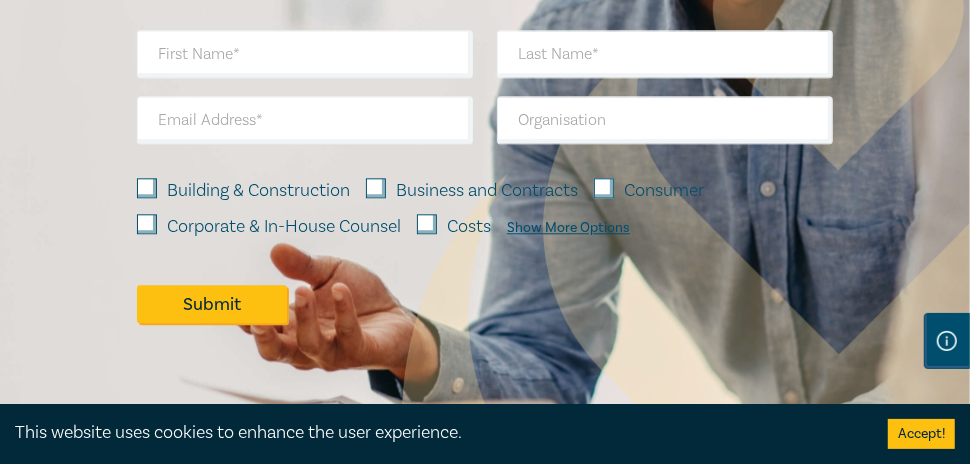 scroll, scrollTop: 3000, scrollLeft: 0, axis: vertical 